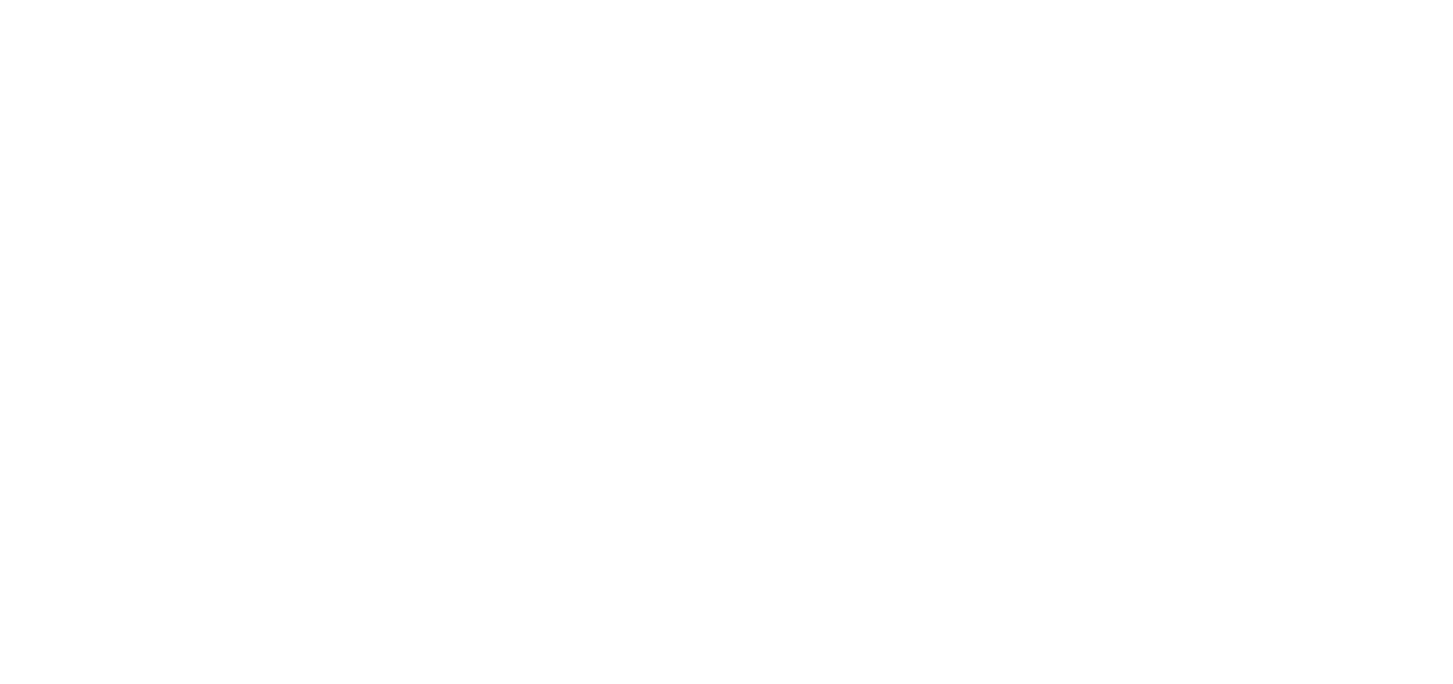 scroll, scrollTop: 0, scrollLeft: 0, axis: both 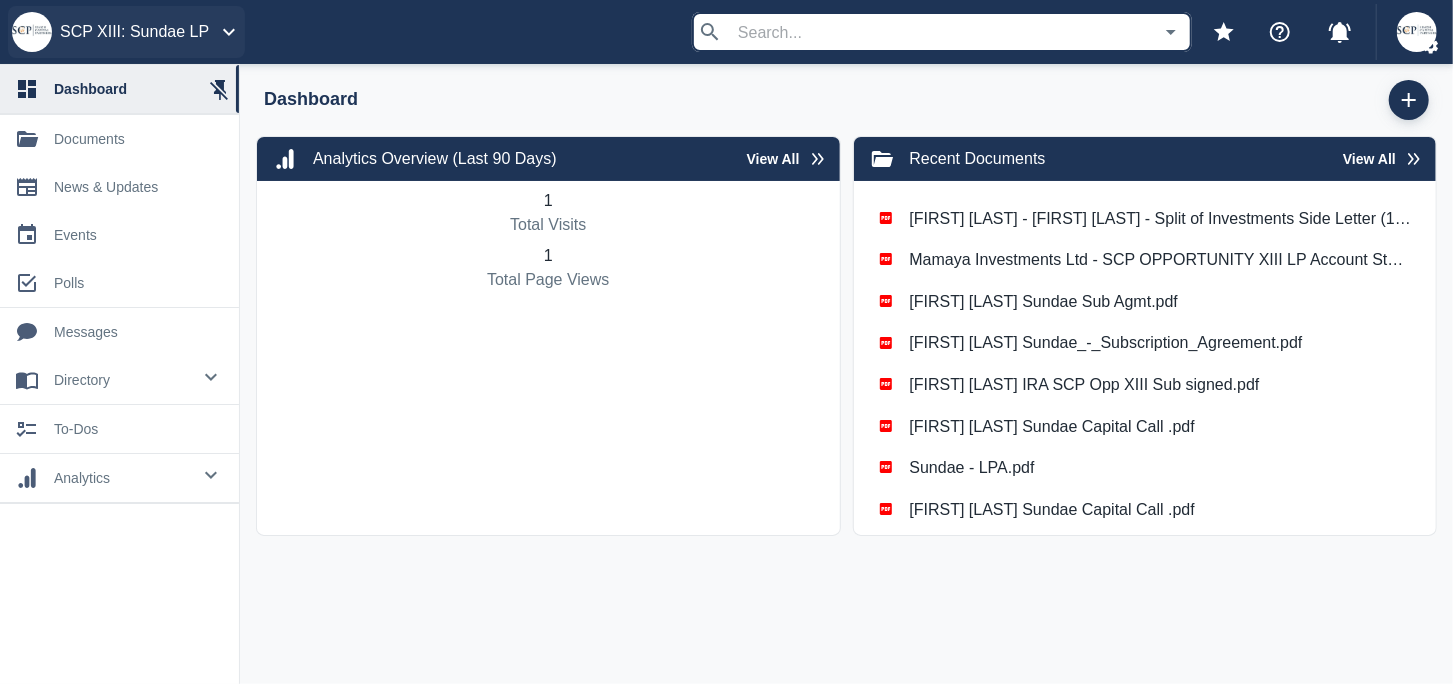 click on "SCP XIII: Sundae LP" at bounding box center (134, 32) 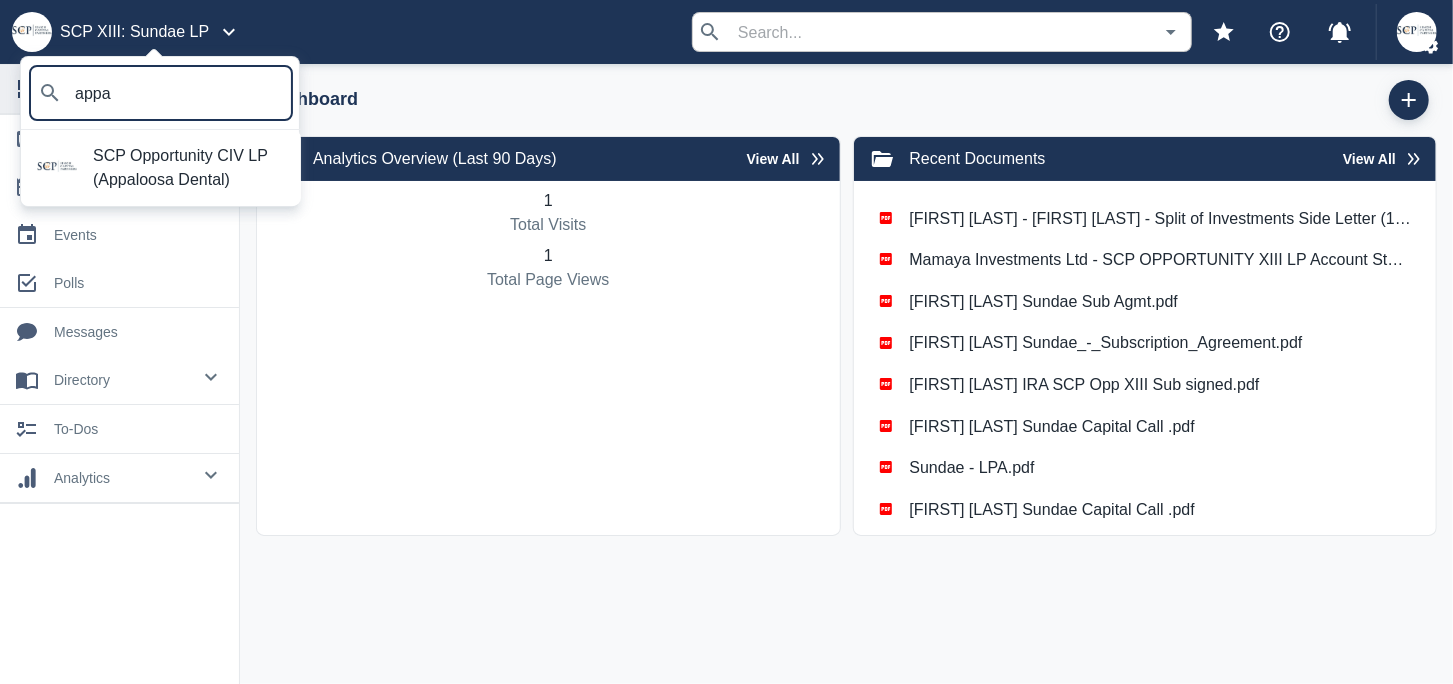 click on "SCP Opportunity CIV LP (Appaloosa Dental)" at bounding box center (189, 168) 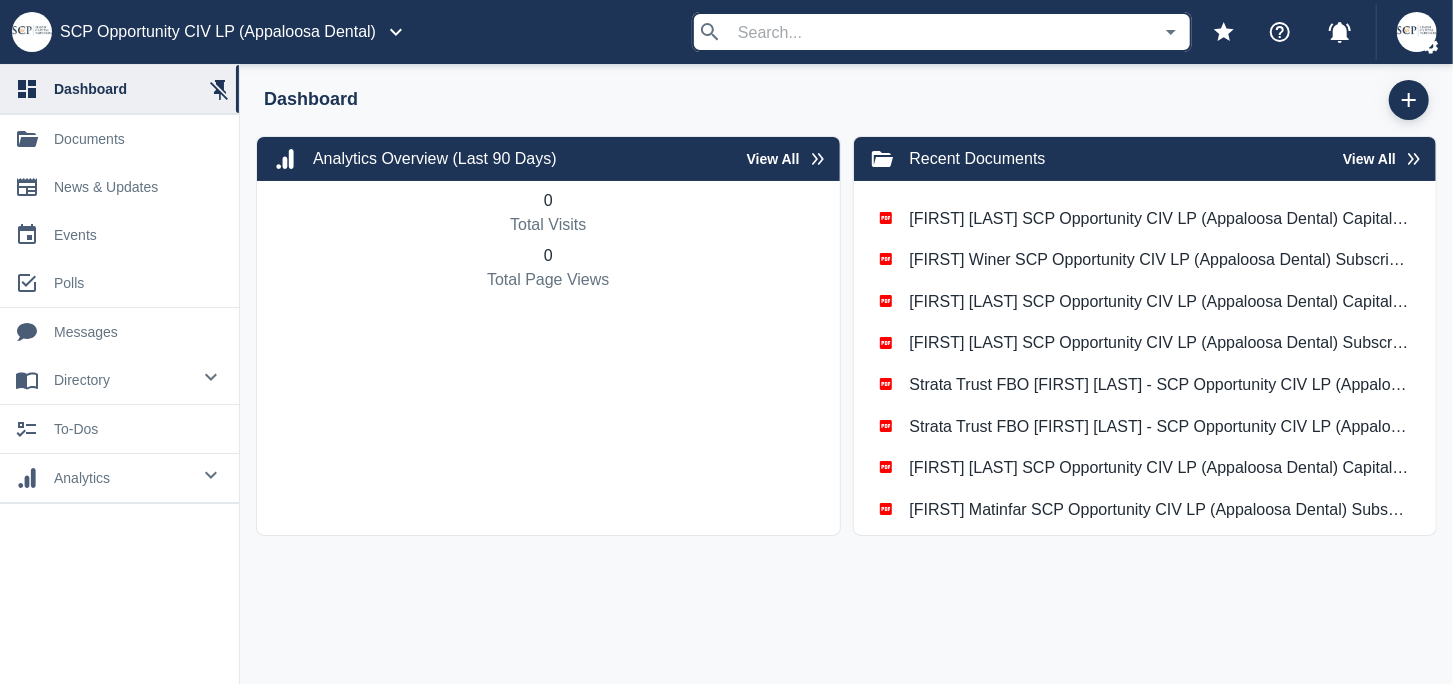 click on "documents" at bounding box center [138, 139] 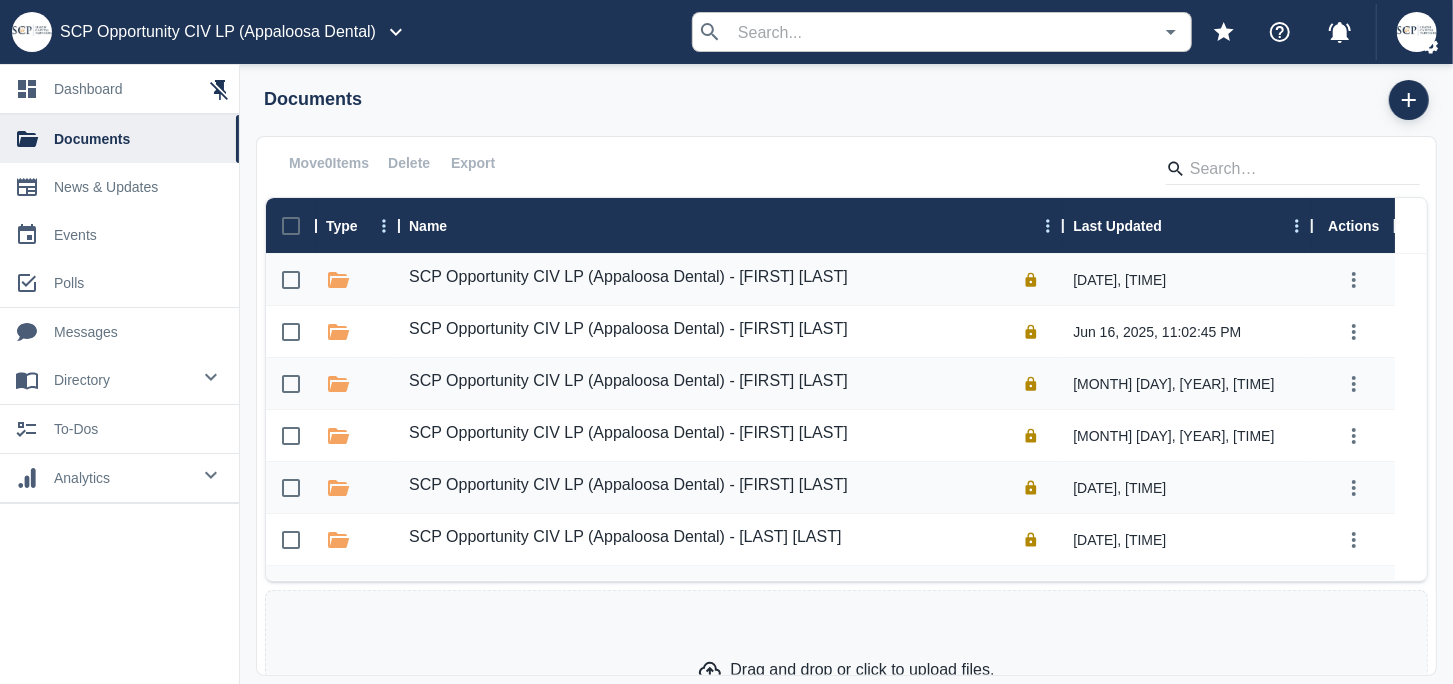 click on "directory" at bounding box center [122, 380] 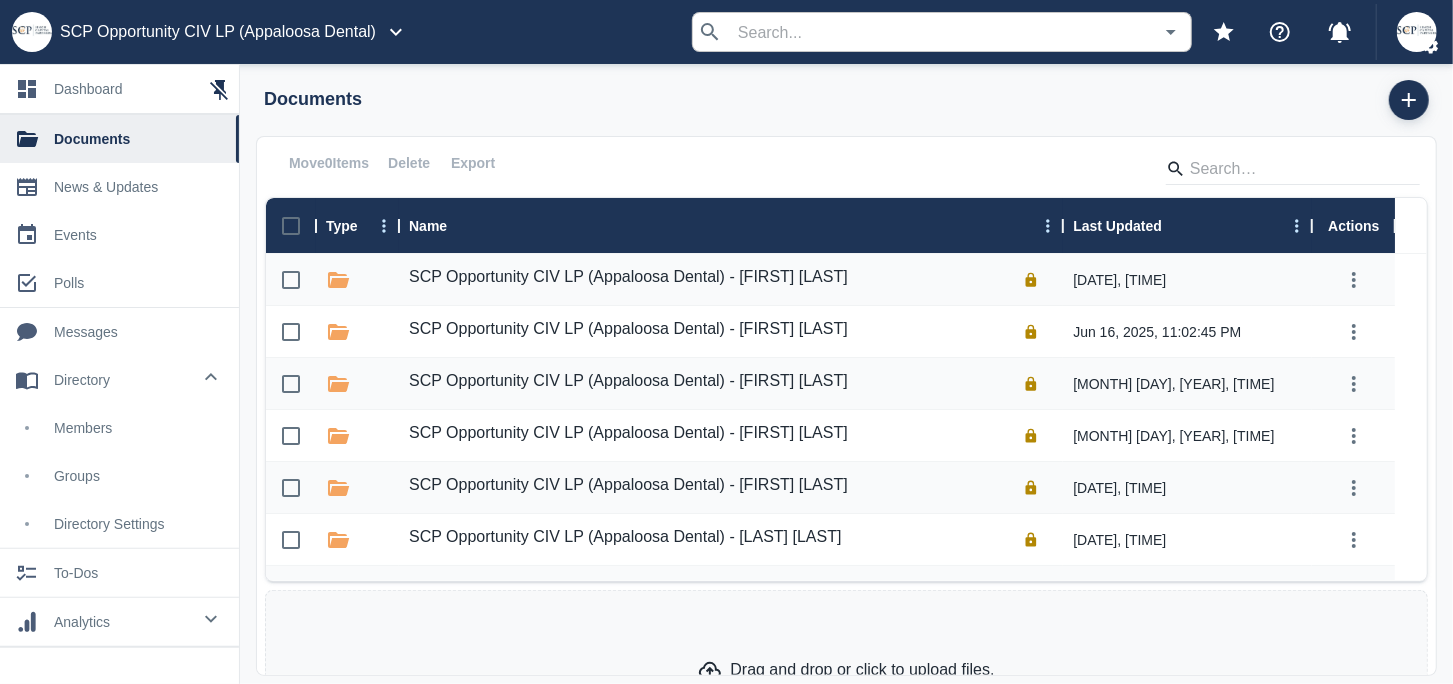 click on "members" at bounding box center [138, 428] 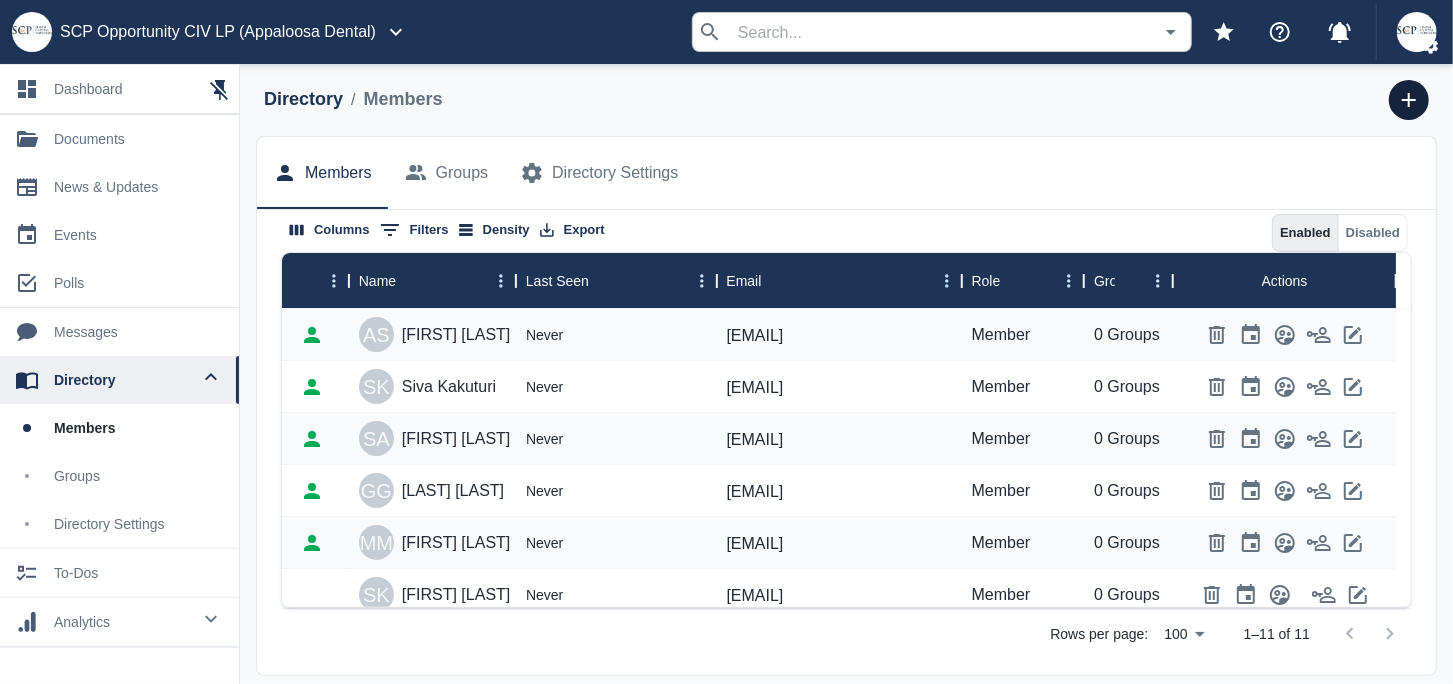 click at bounding box center (1409, 100) 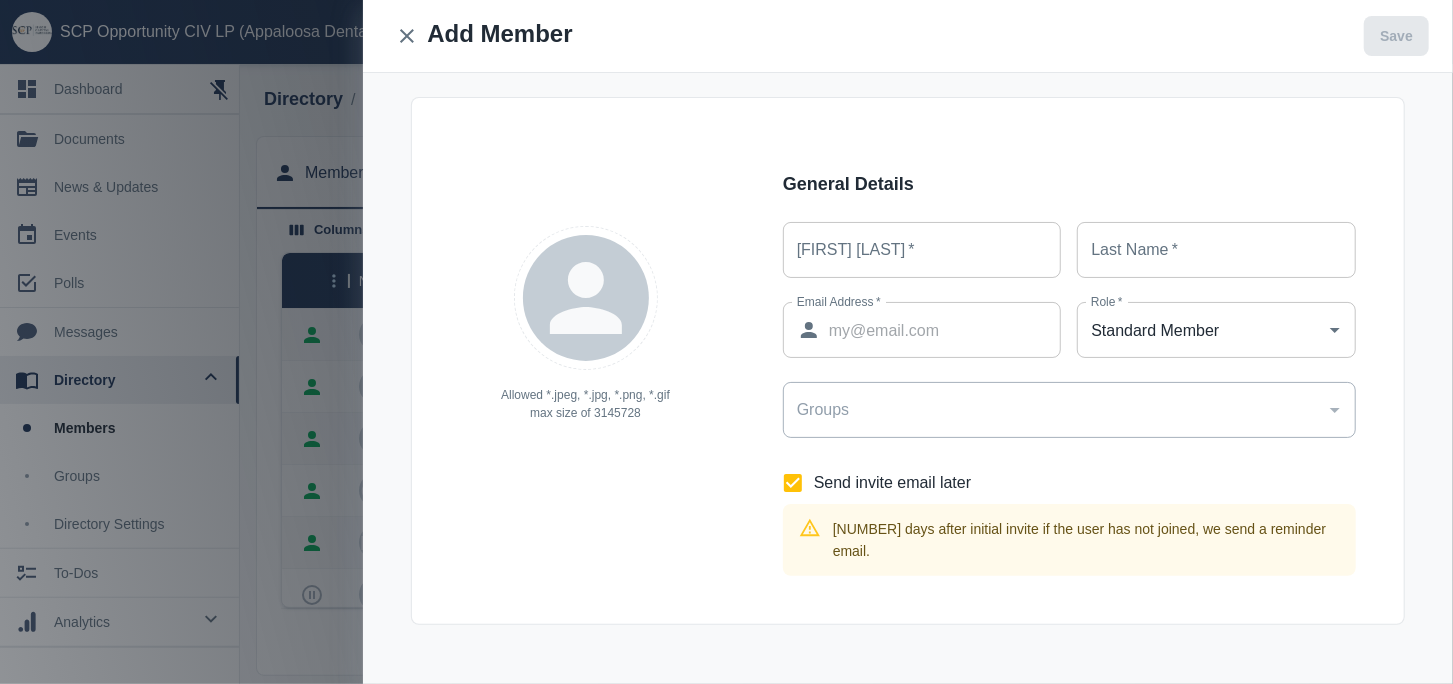 click on "First Name   *" at bounding box center [922, 250] 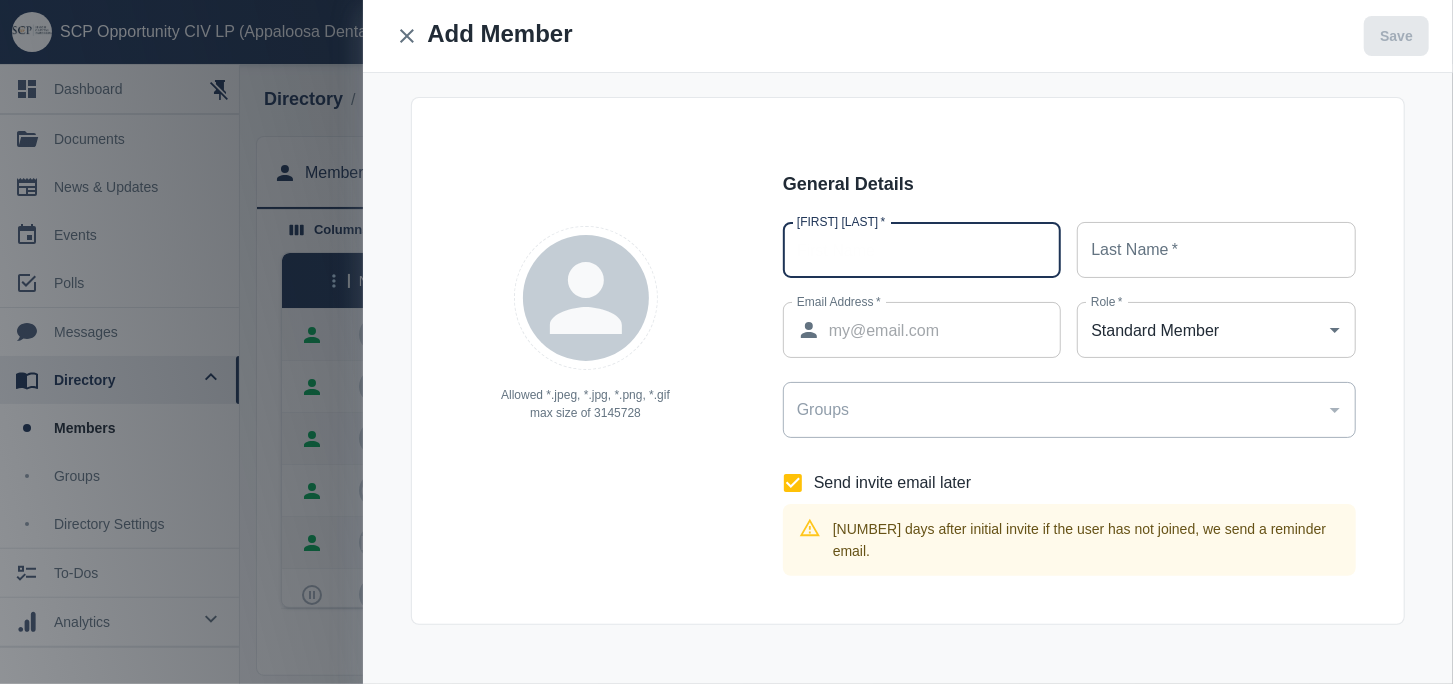 paste on "[FIRST] [LAST]" 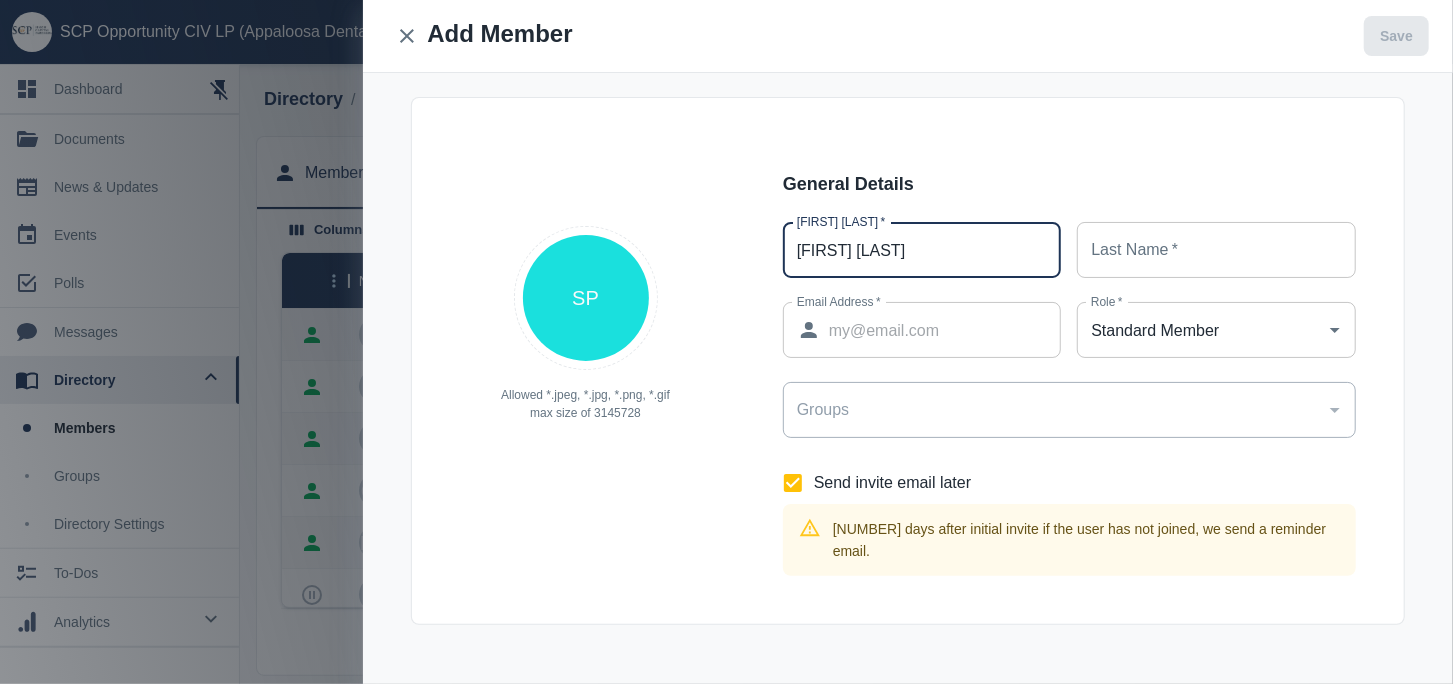 click on "[FIRST] [LAST]" at bounding box center [922, 250] 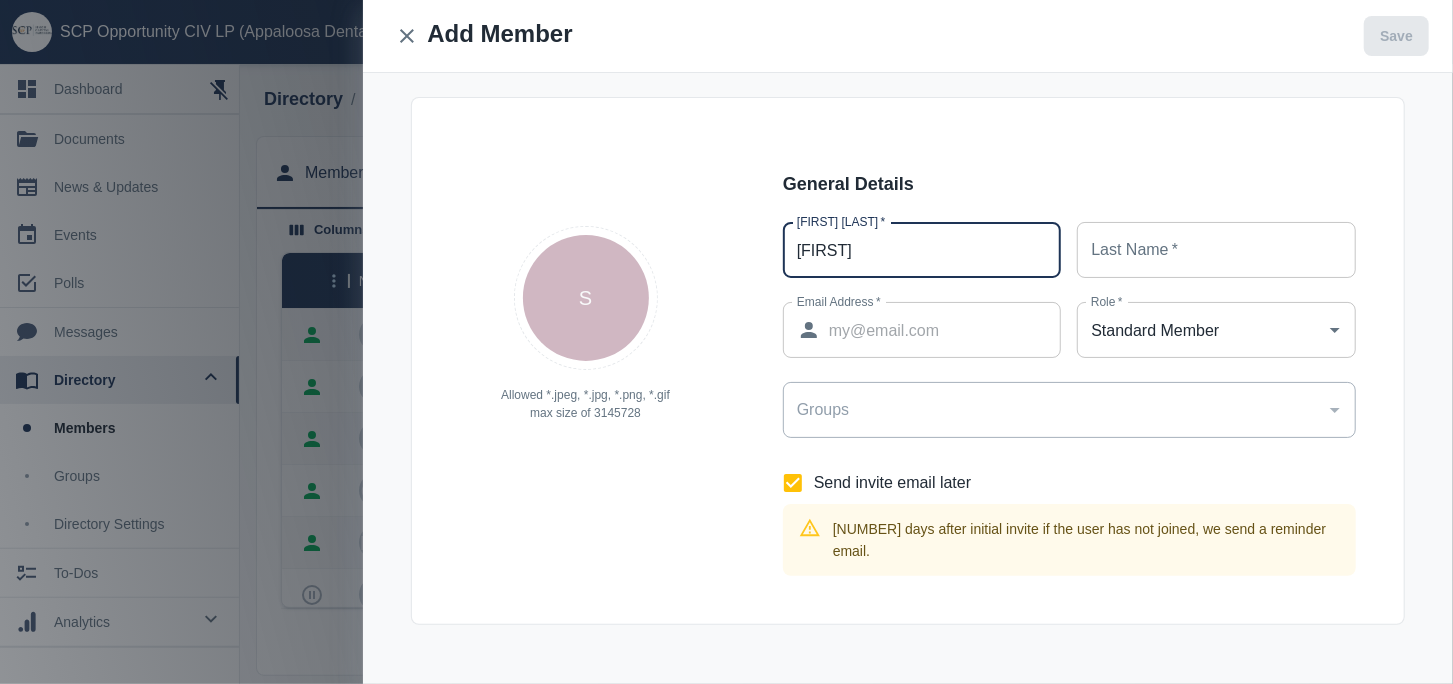 type on "[FIRST]" 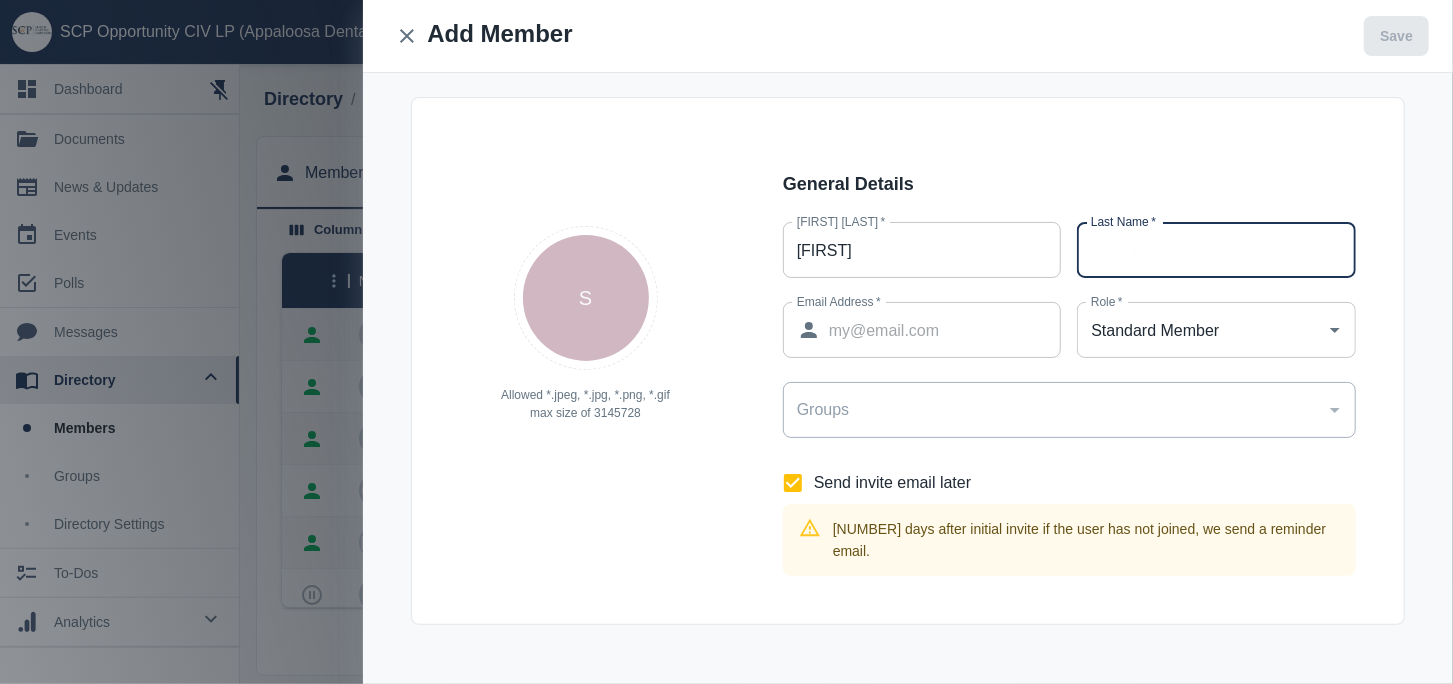 paste on "[LAST]" 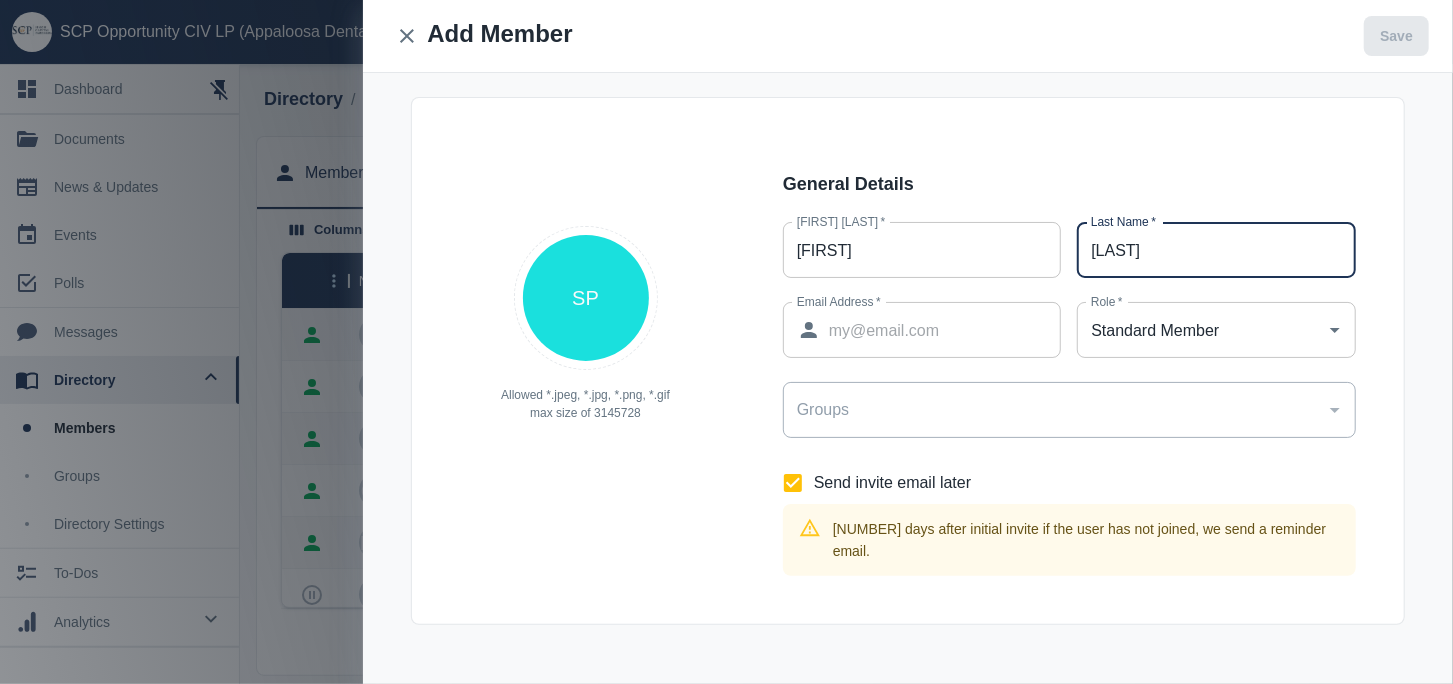 type on "[LAST]" 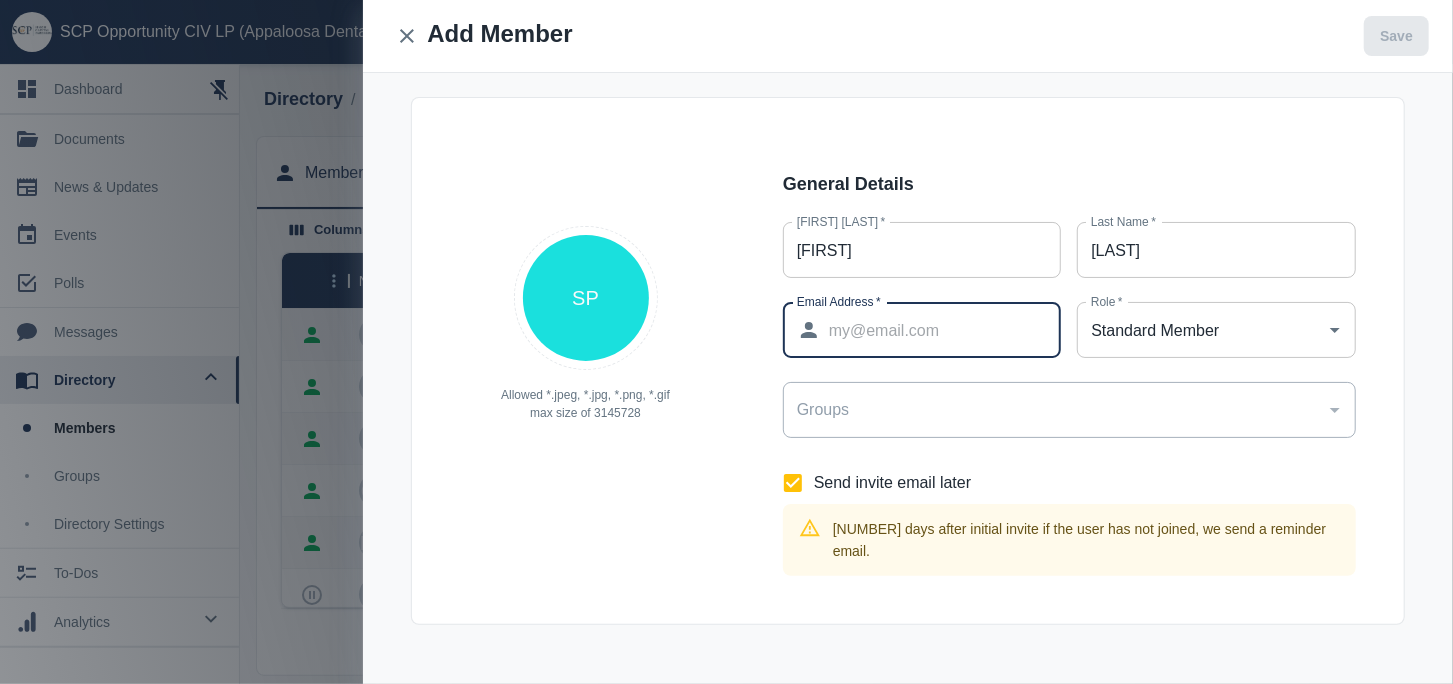 paste on "[EMAIL]" 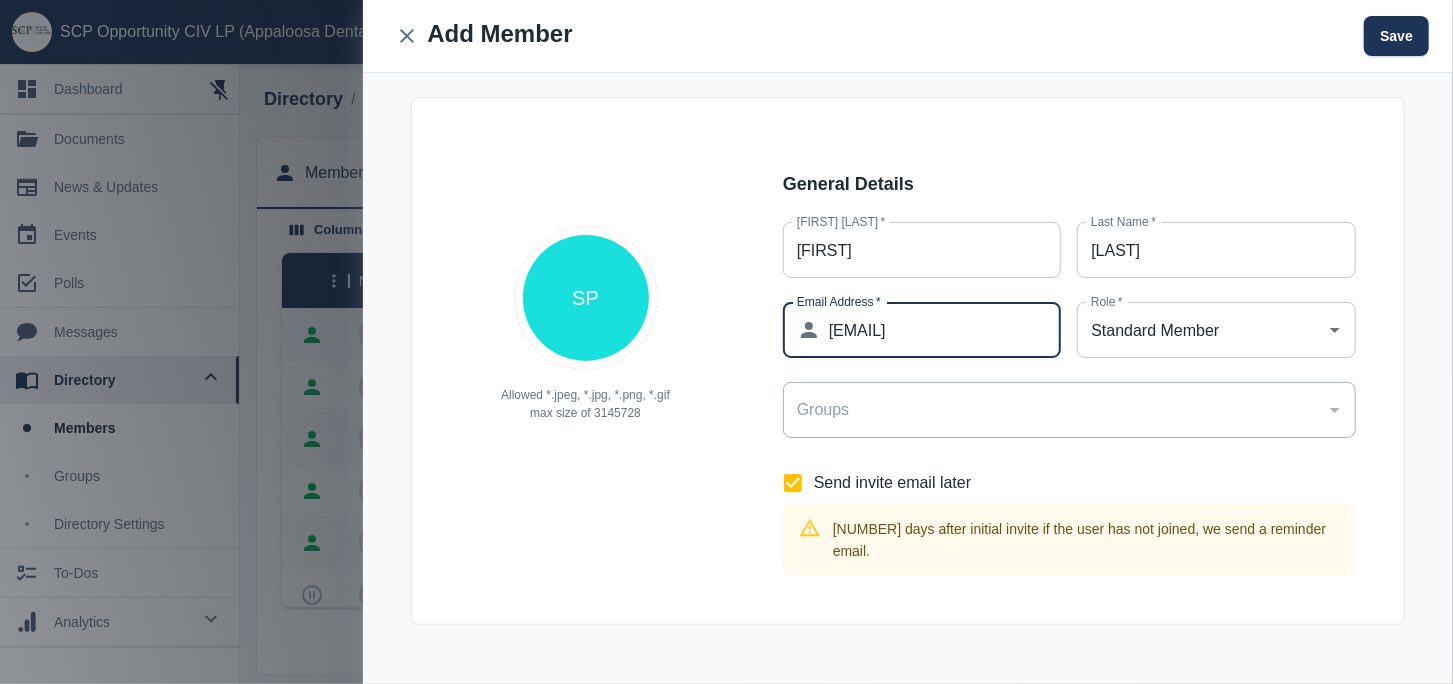 type on "[EMAIL]" 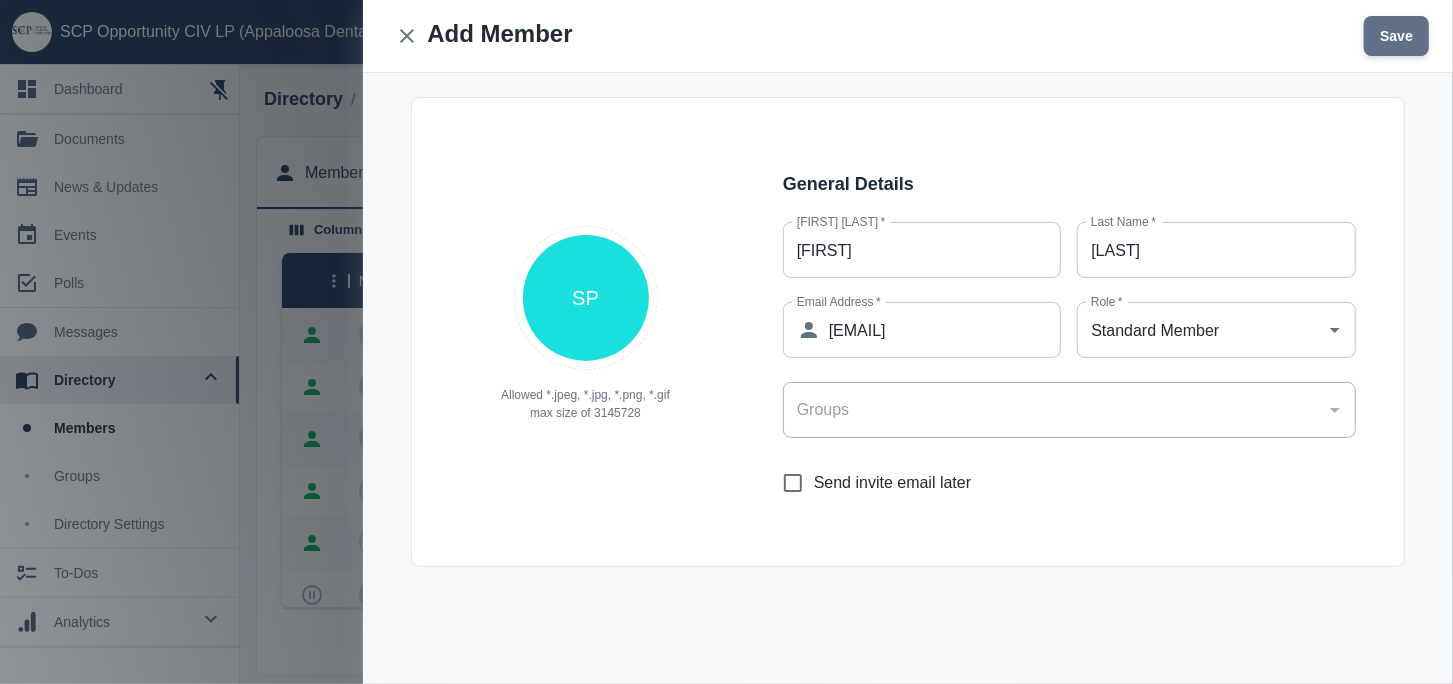 click on "Save" at bounding box center (1396, 36) 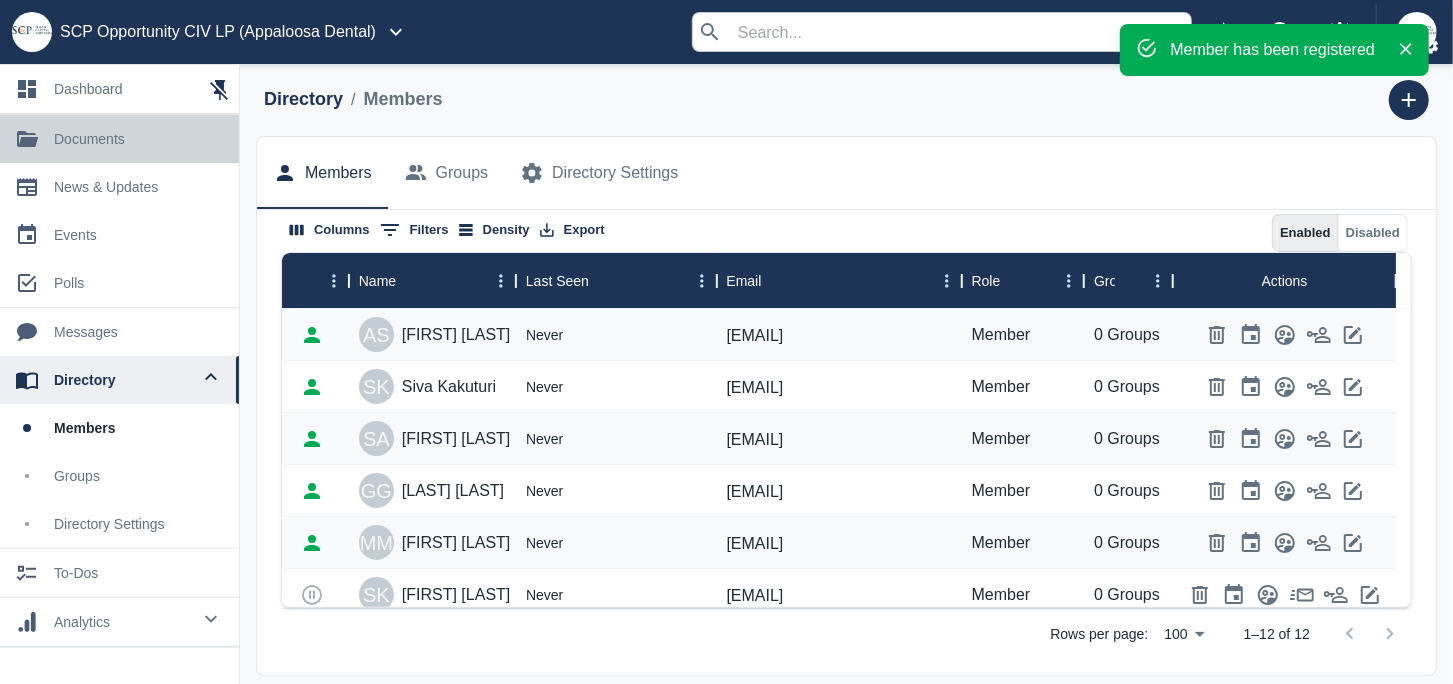 click on "documents" at bounding box center [138, 139] 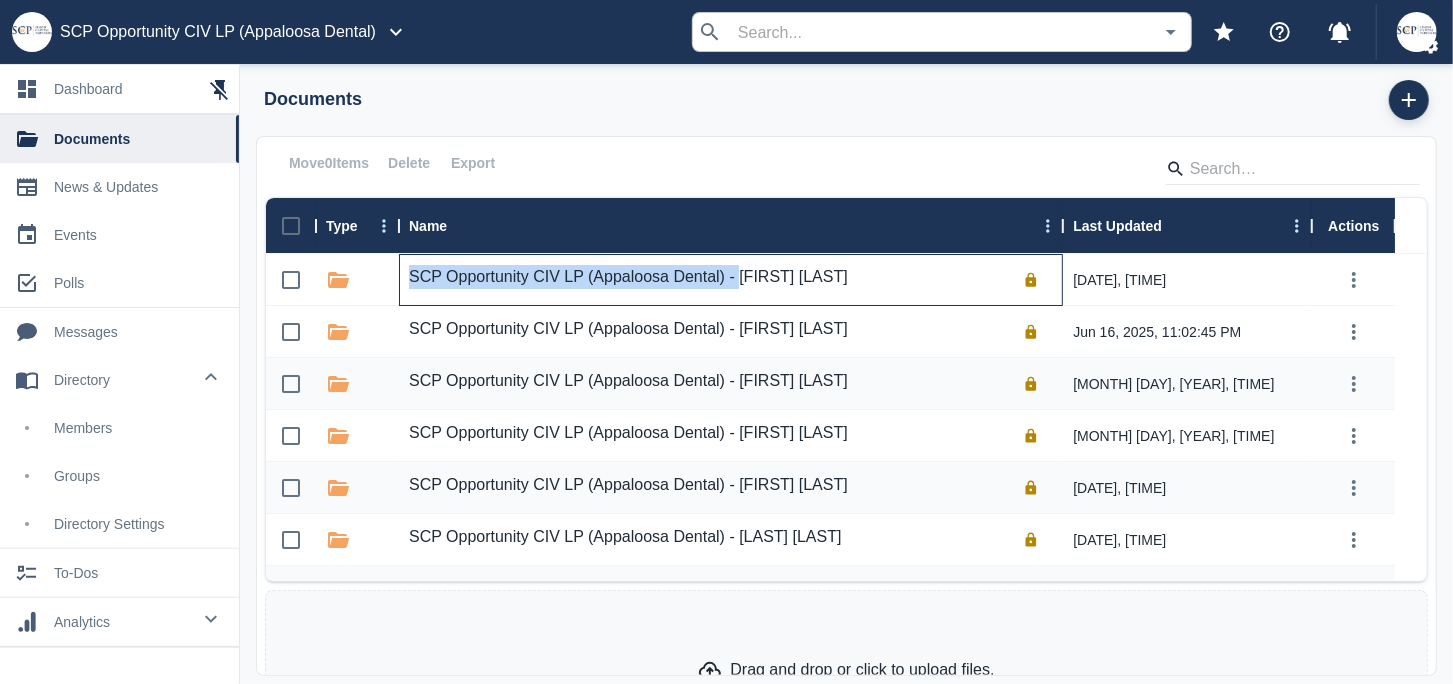 drag, startPoint x: 743, startPoint y: 254, endPoint x: 741, endPoint y: 271, distance: 17.117243 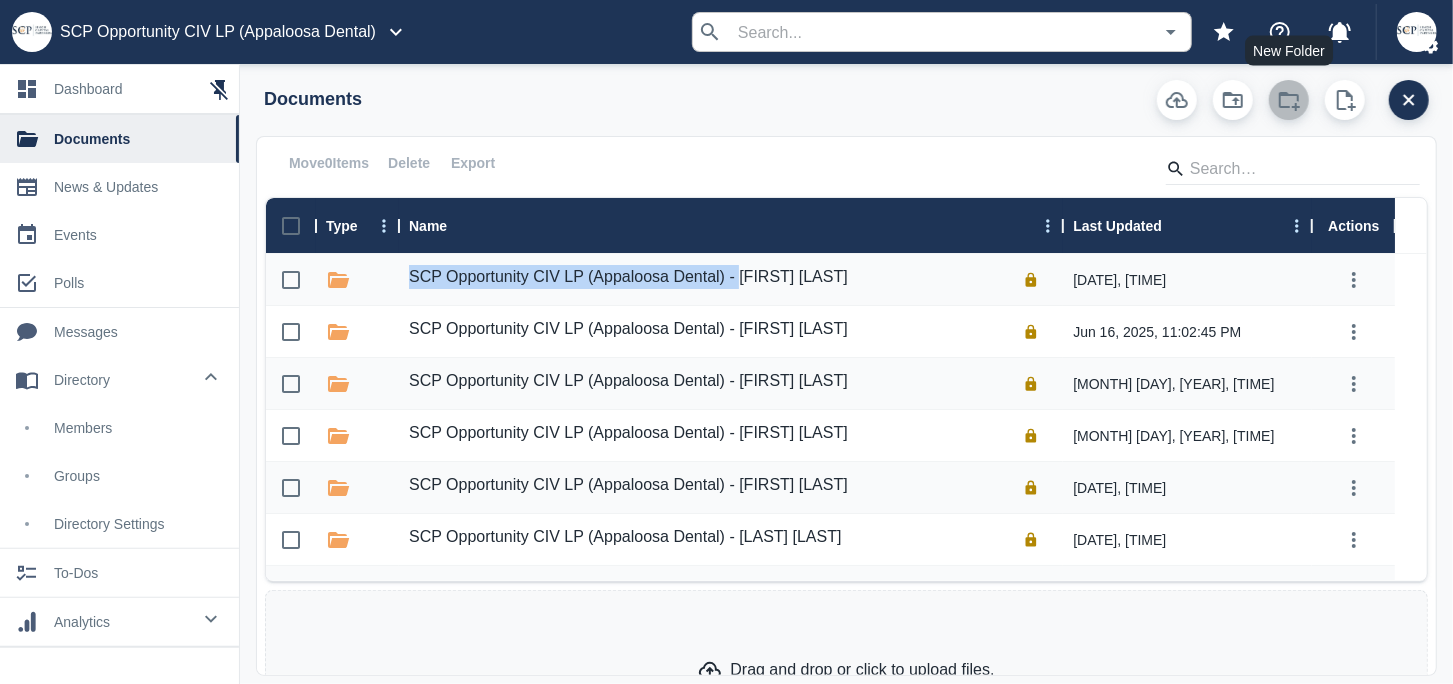 click at bounding box center (1289, 100) 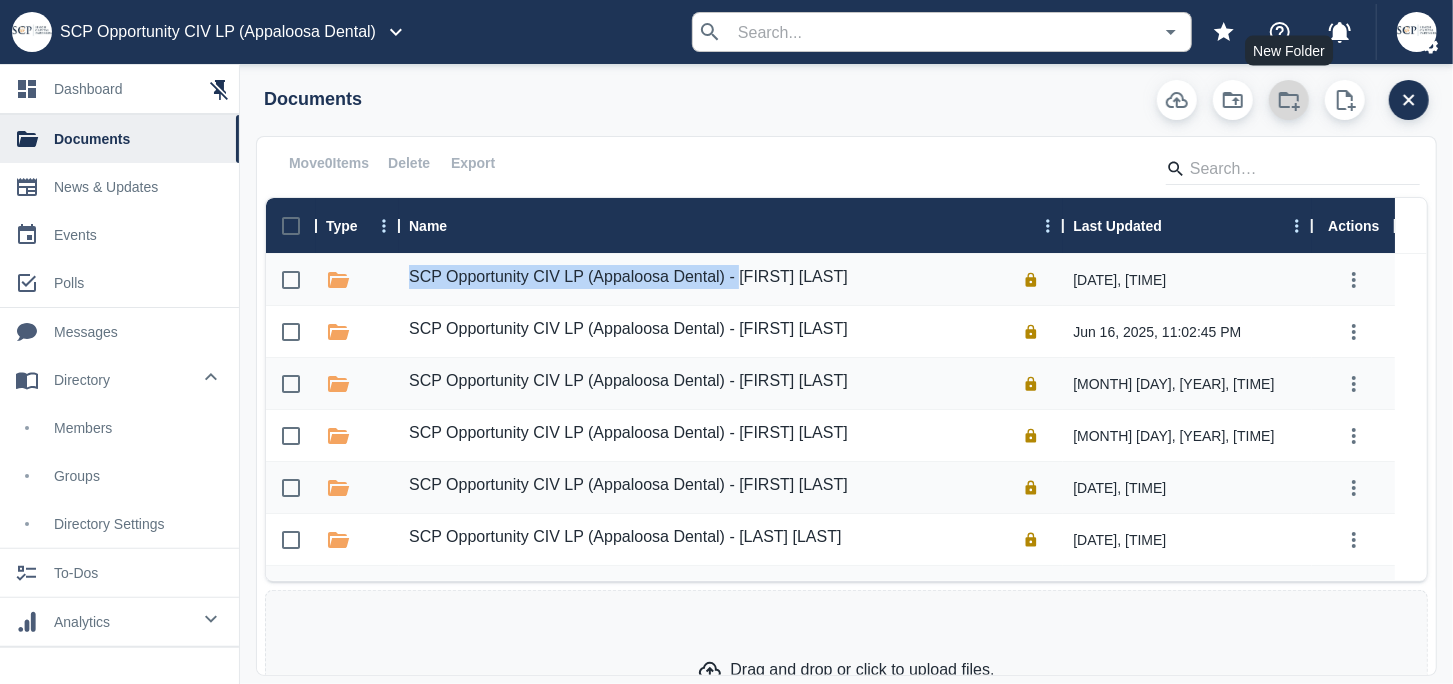 click at bounding box center [1289, 100] 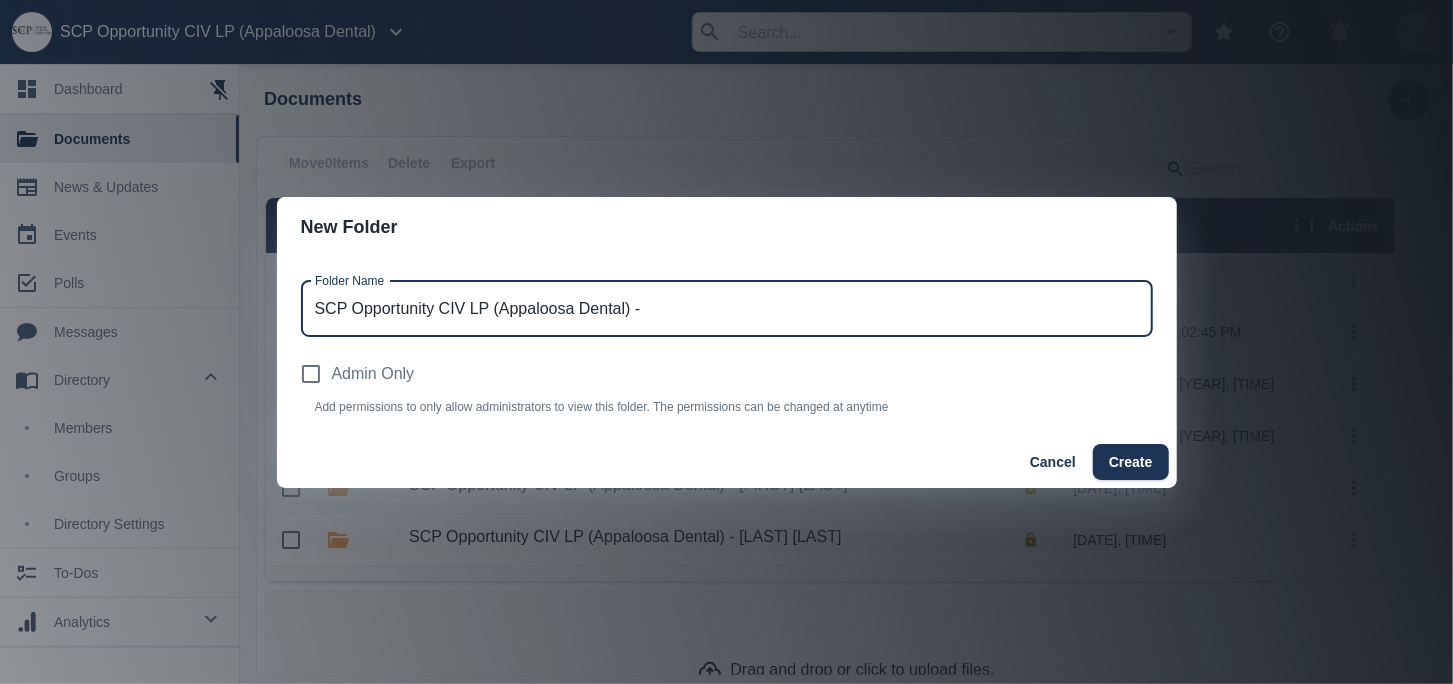 paste on "[FIRST] [LAST]" 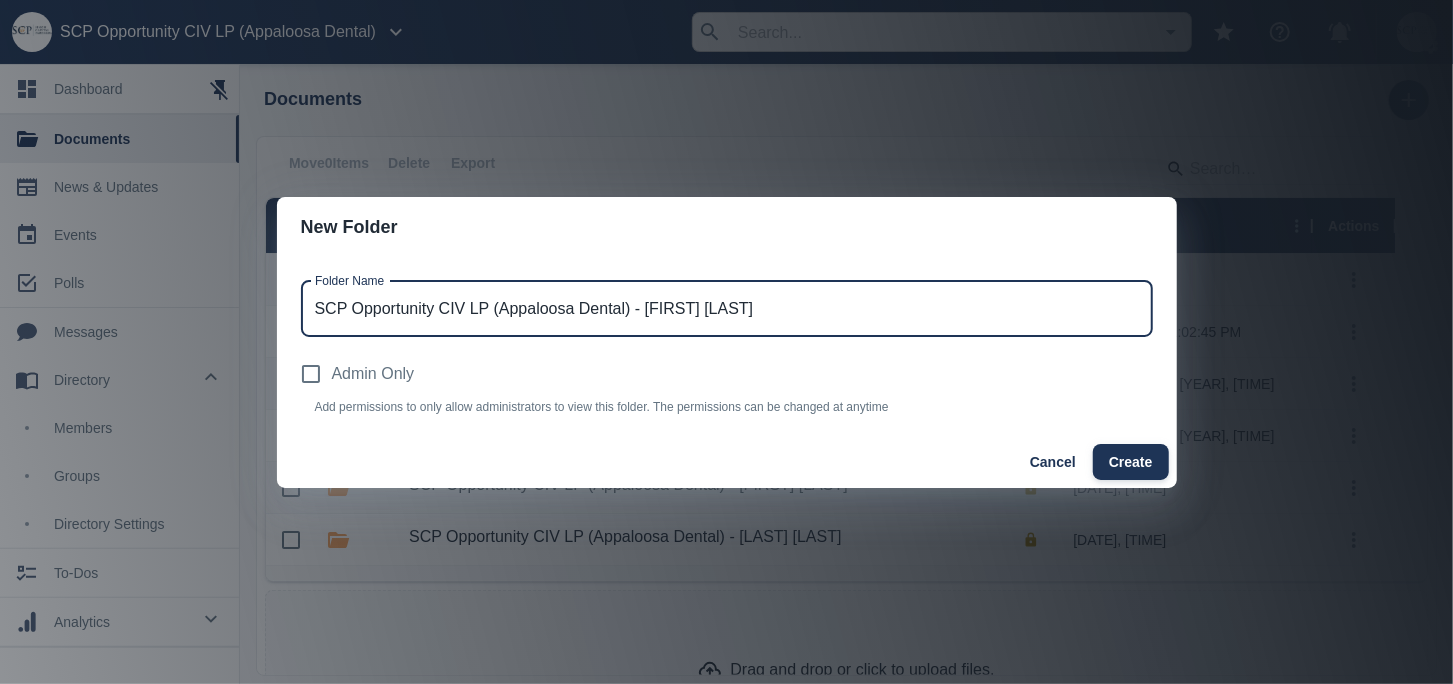 type on "SCP Opportunity CIV LP (Appaloosa Dental) - [FIRST] [LAST]" 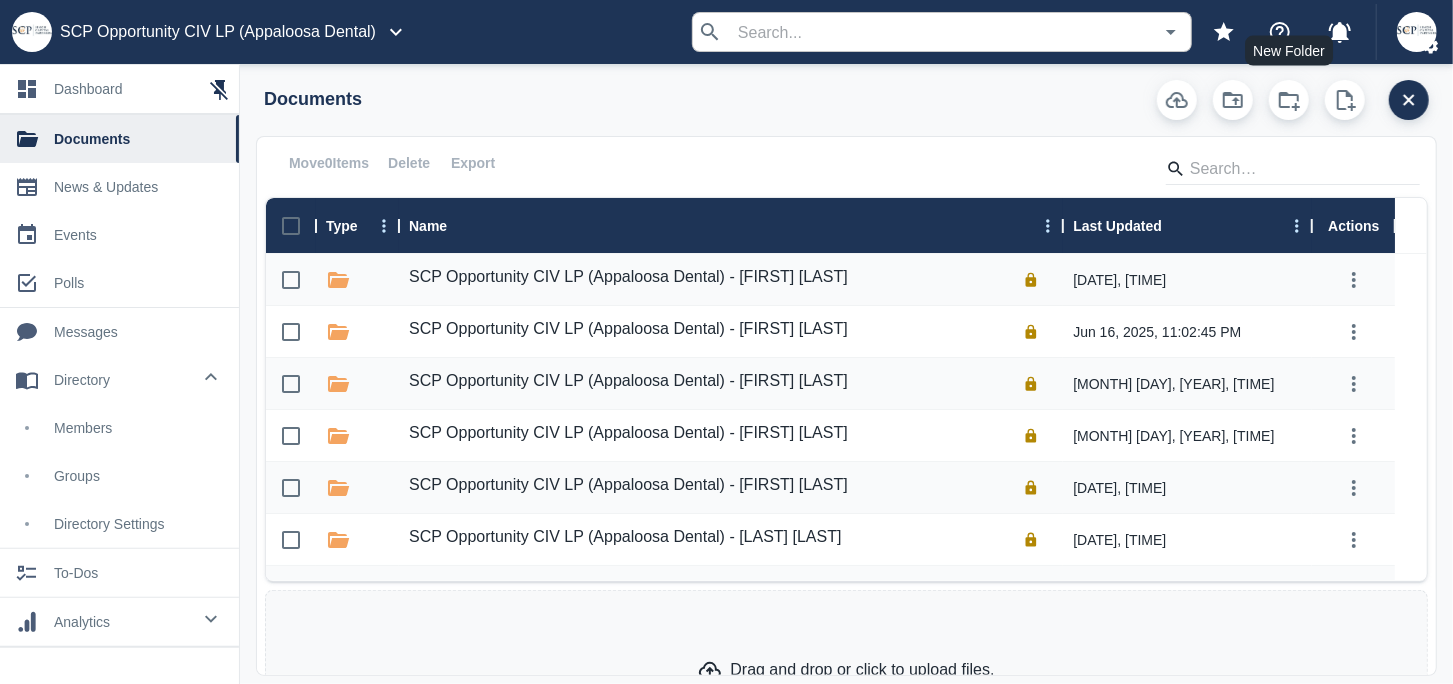 scroll, scrollTop: 365, scrollLeft: 0, axis: vertical 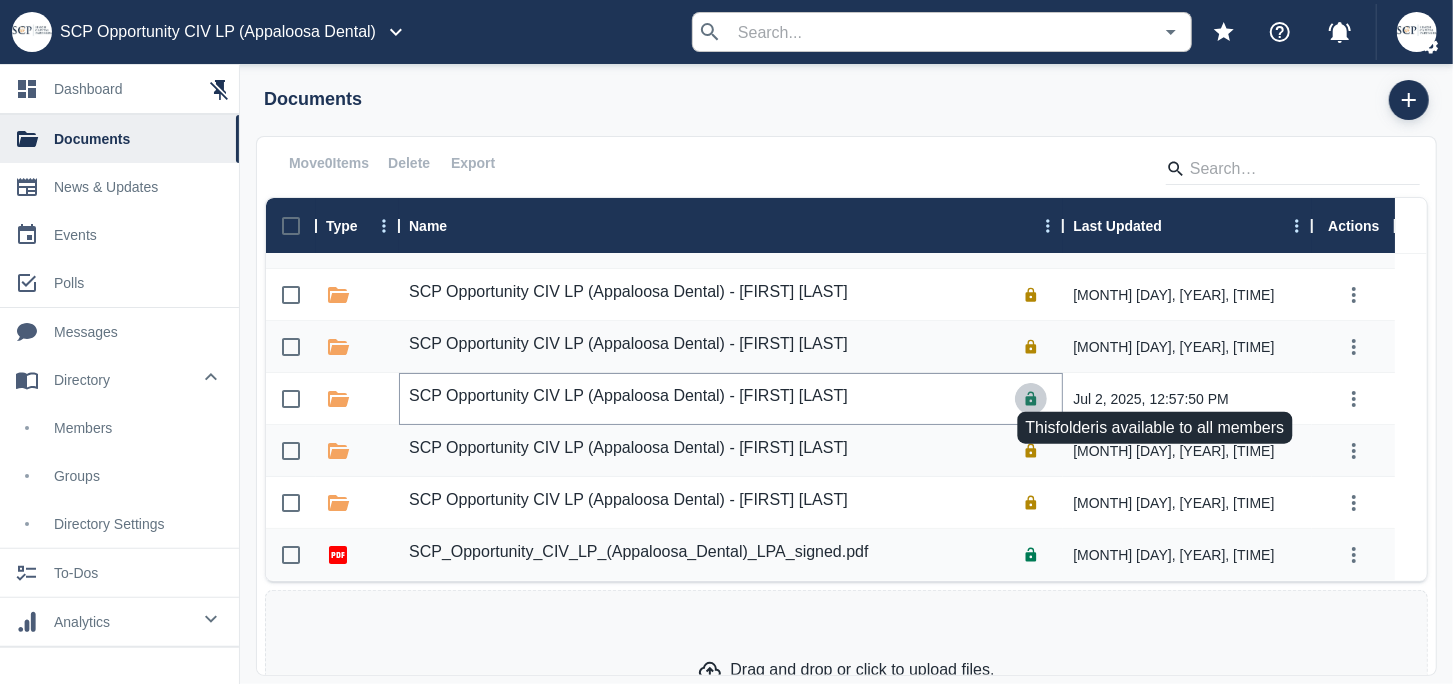 click at bounding box center [1031, 398] 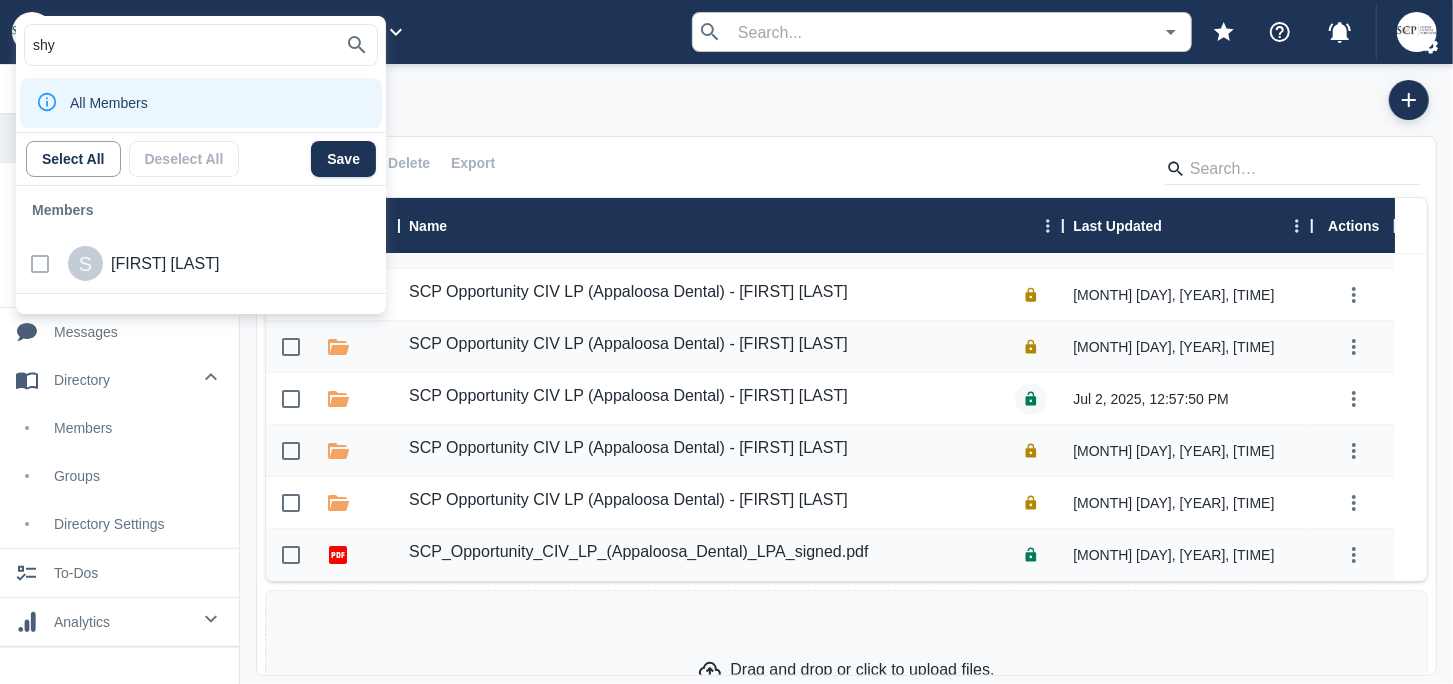 click at bounding box center [40, 264] 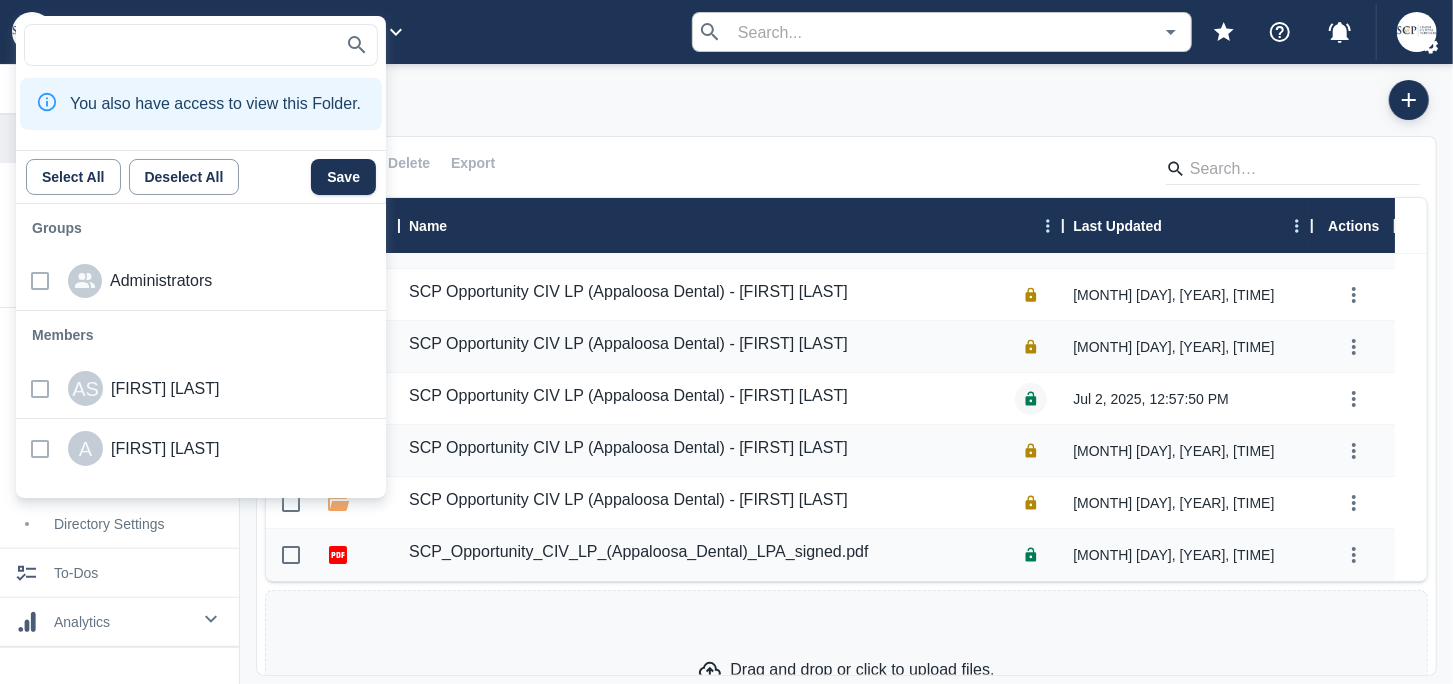 scroll, scrollTop: 482, scrollLeft: 0, axis: vertical 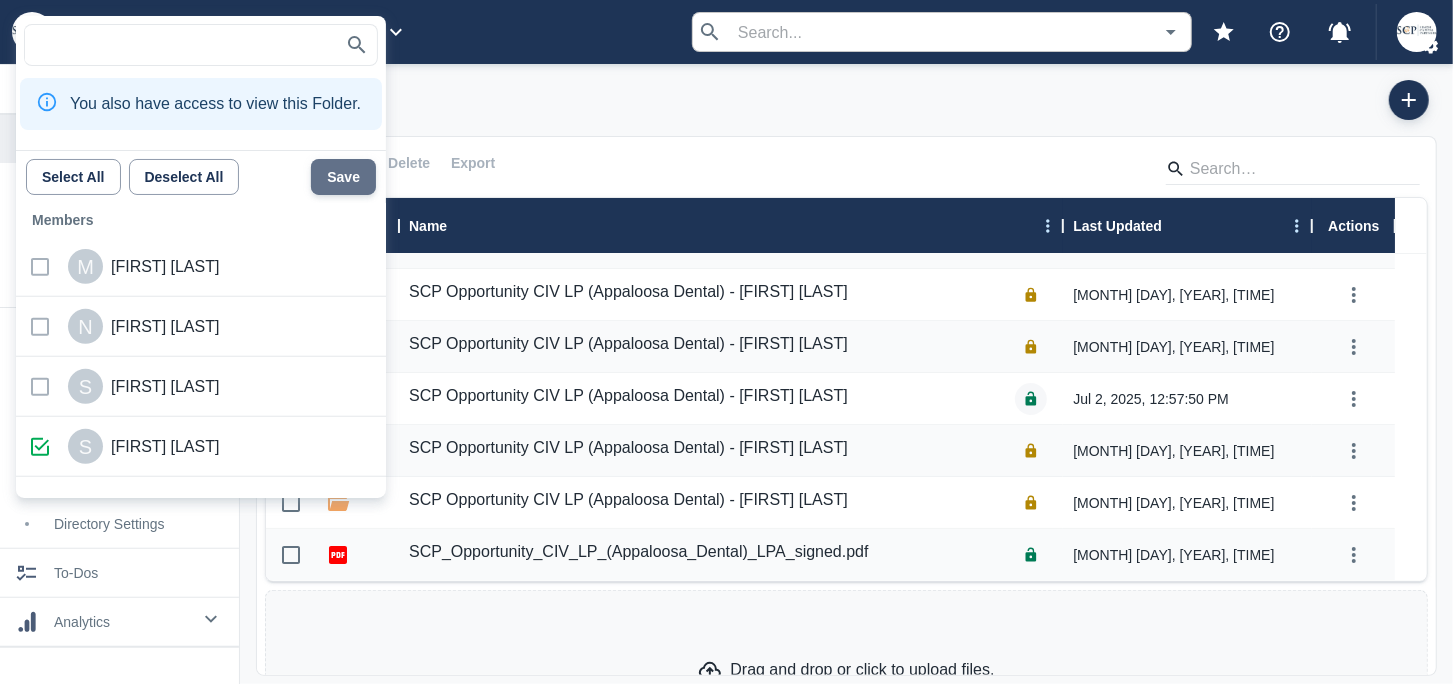 click on "Save" at bounding box center [343, 177] 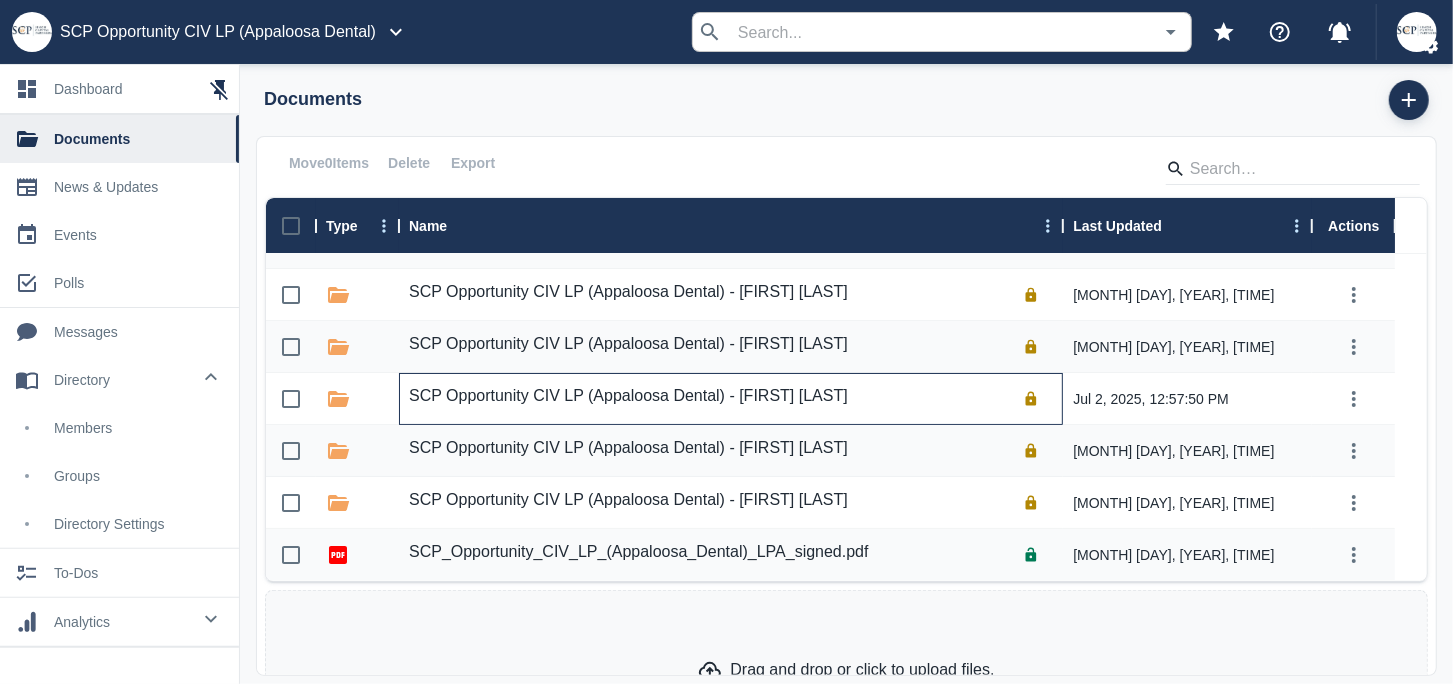 click on "SCP Opportunity CIV LP (Appaloosa Dental) - [FIRST] [LAST]" at bounding box center [628, 396] 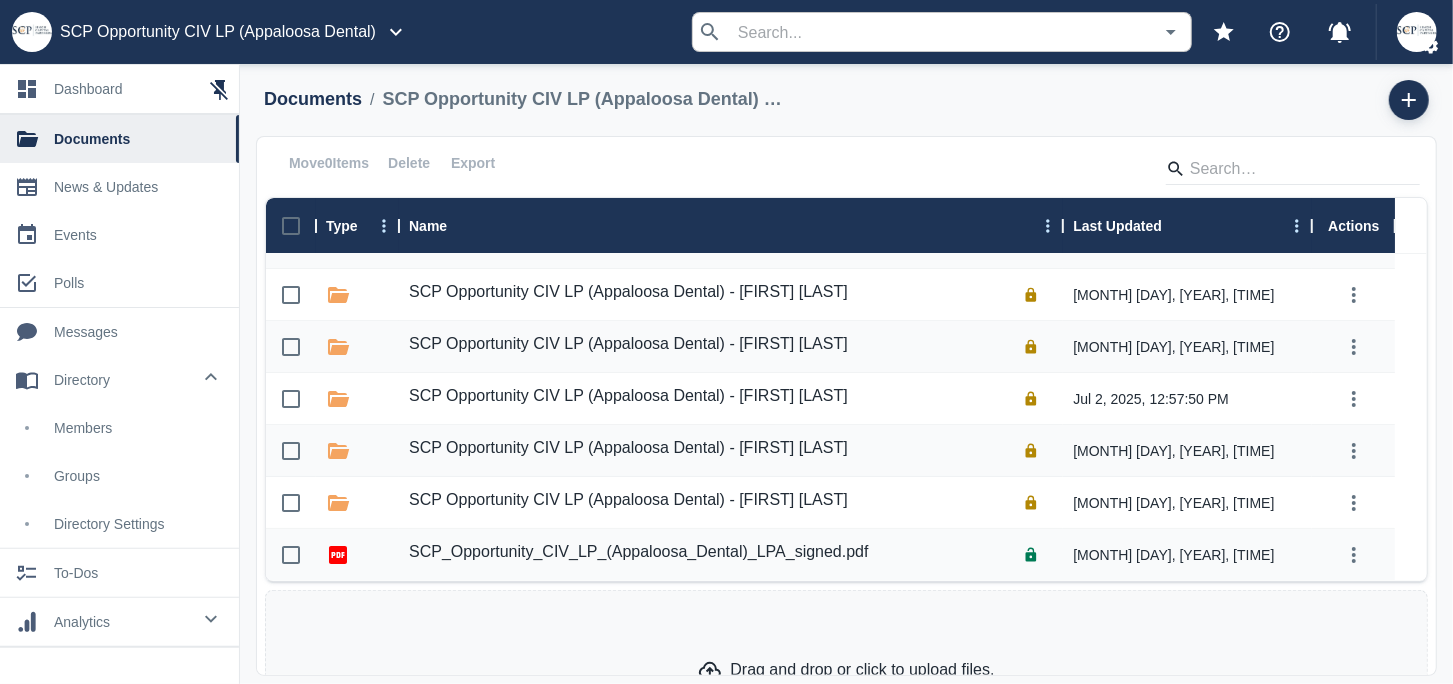 scroll, scrollTop: 18, scrollLeft: 0, axis: vertical 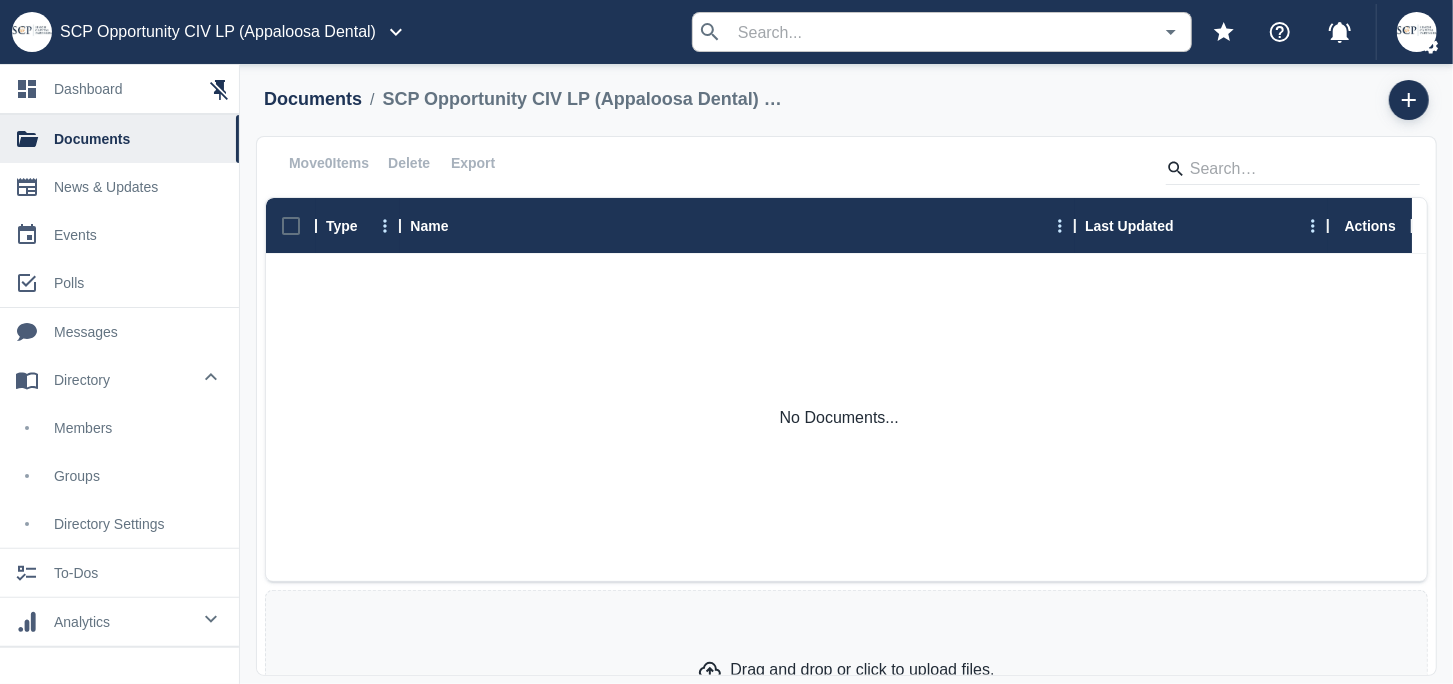 click on "Drag and drop or click  to upload files." at bounding box center [846, 670] 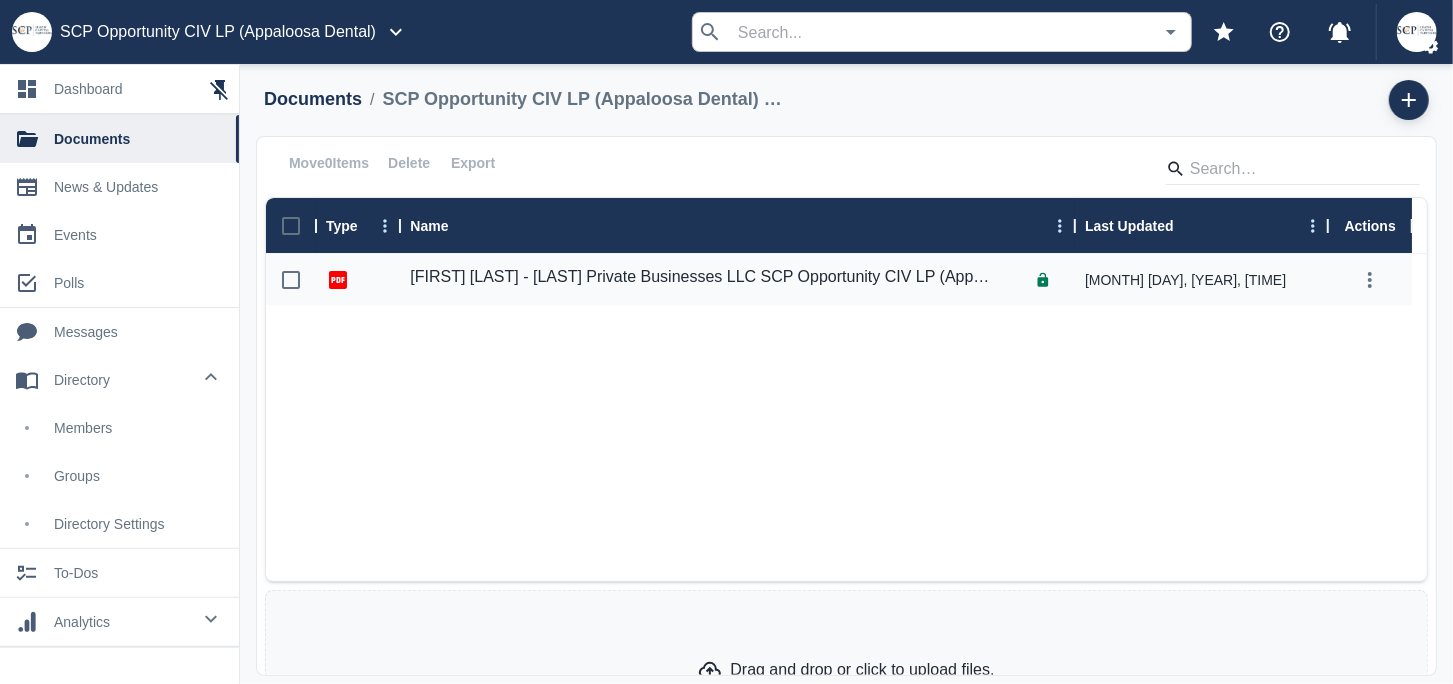 scroll, scrollTop: 0, scrollLeft: 0, axis: both 